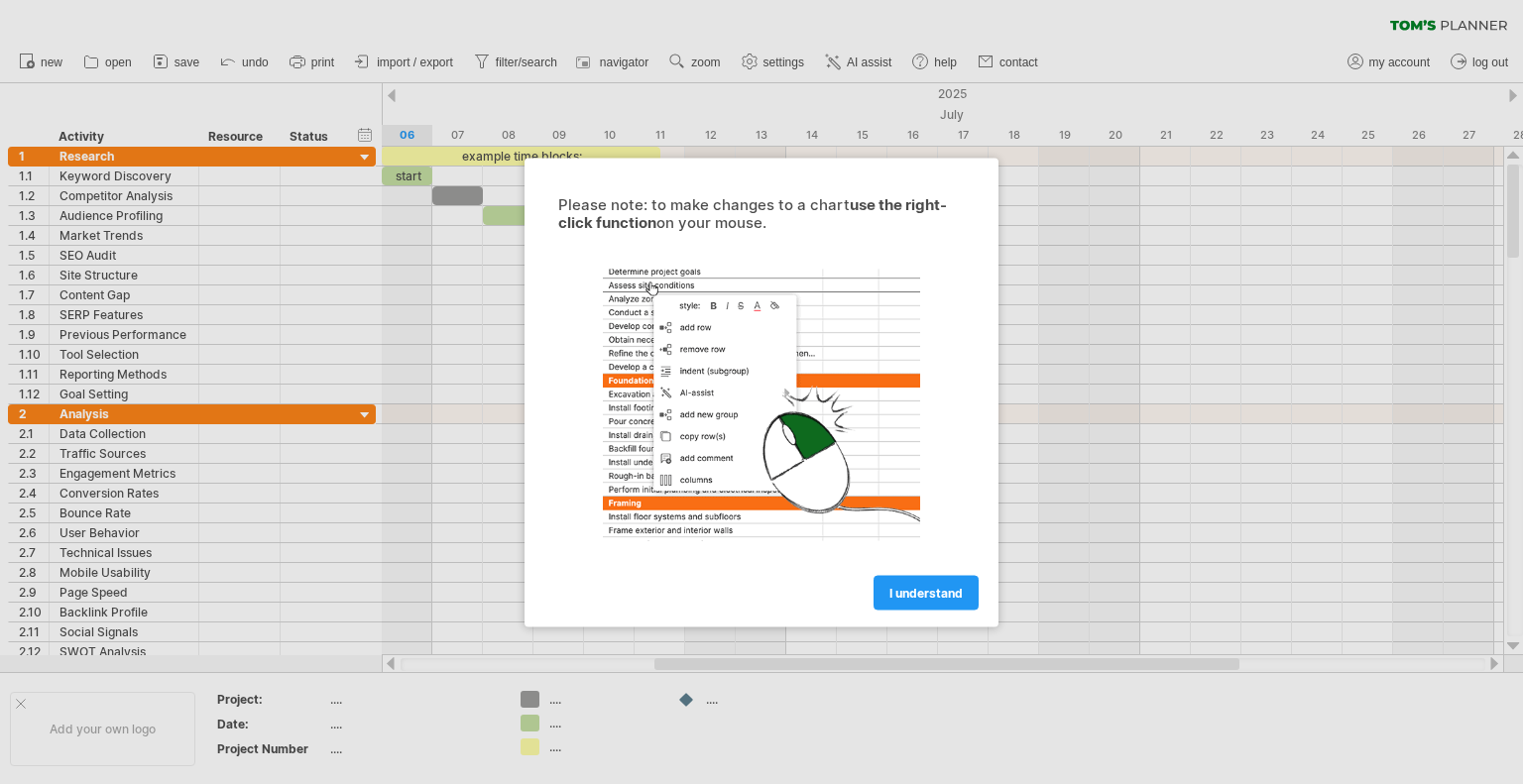 scroll, scrollTop: 0, scrollLeft: 0, axis: both 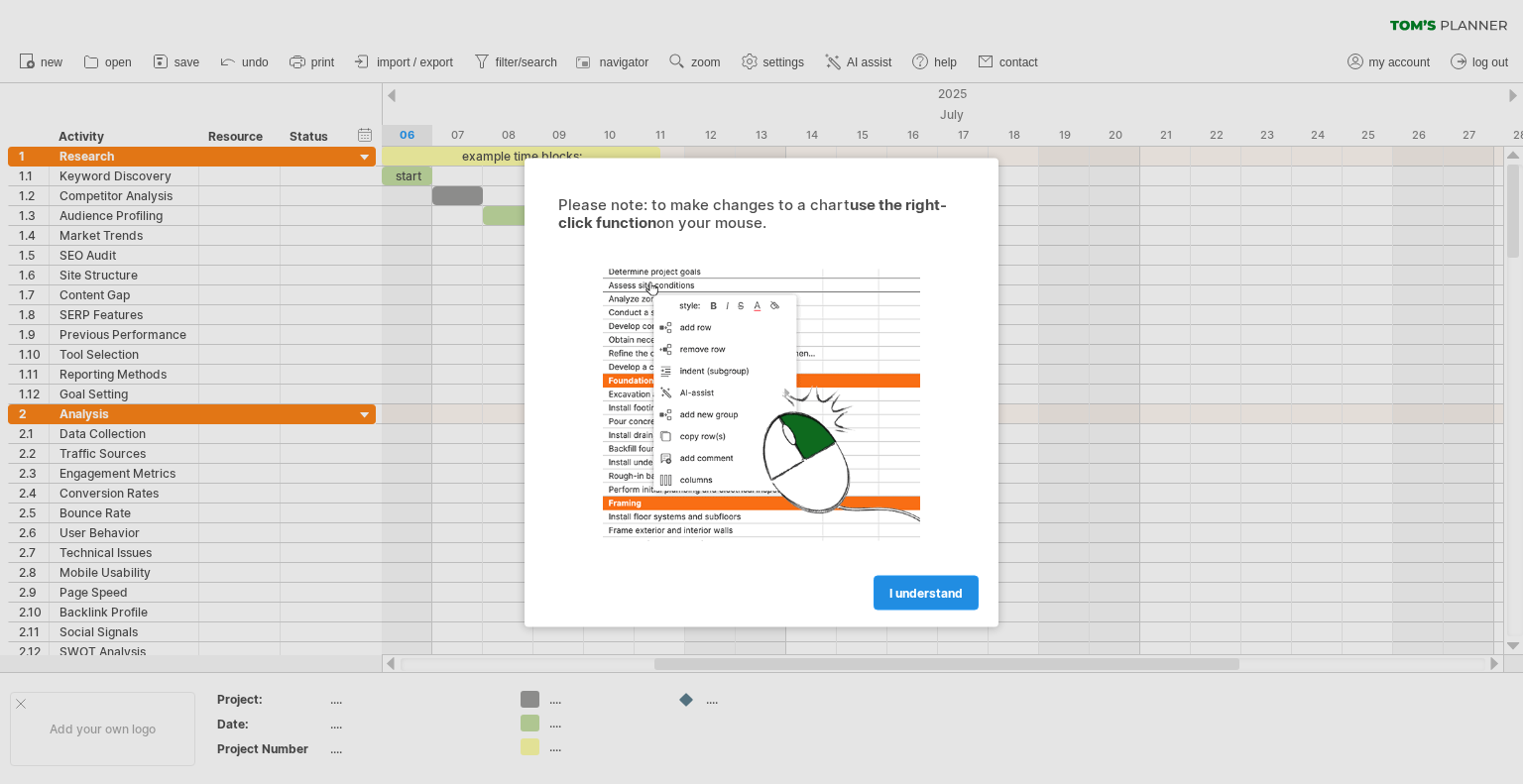 click on "I understand" at bounding box center (926, 592) 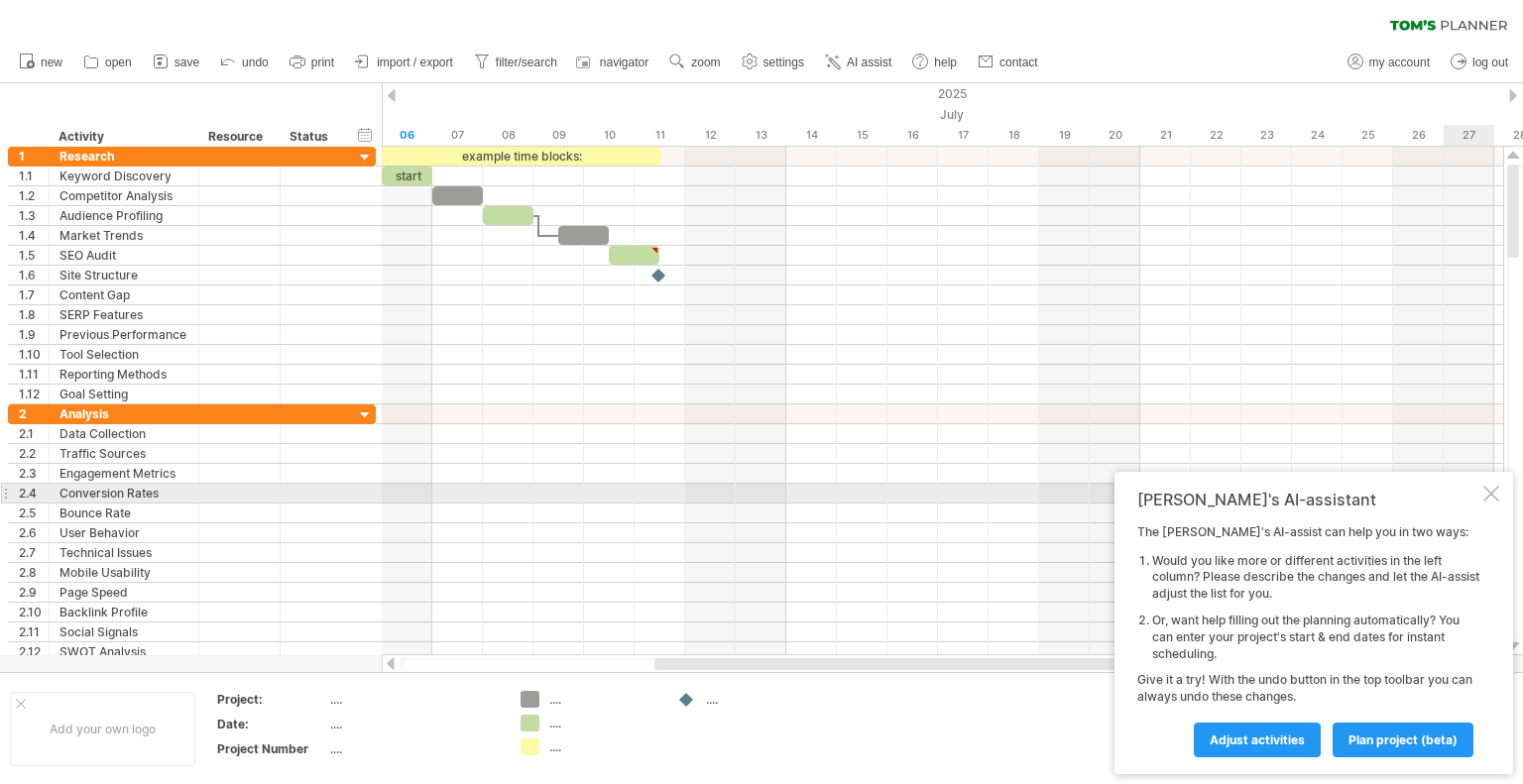 click at bounding box center [1491, 494] 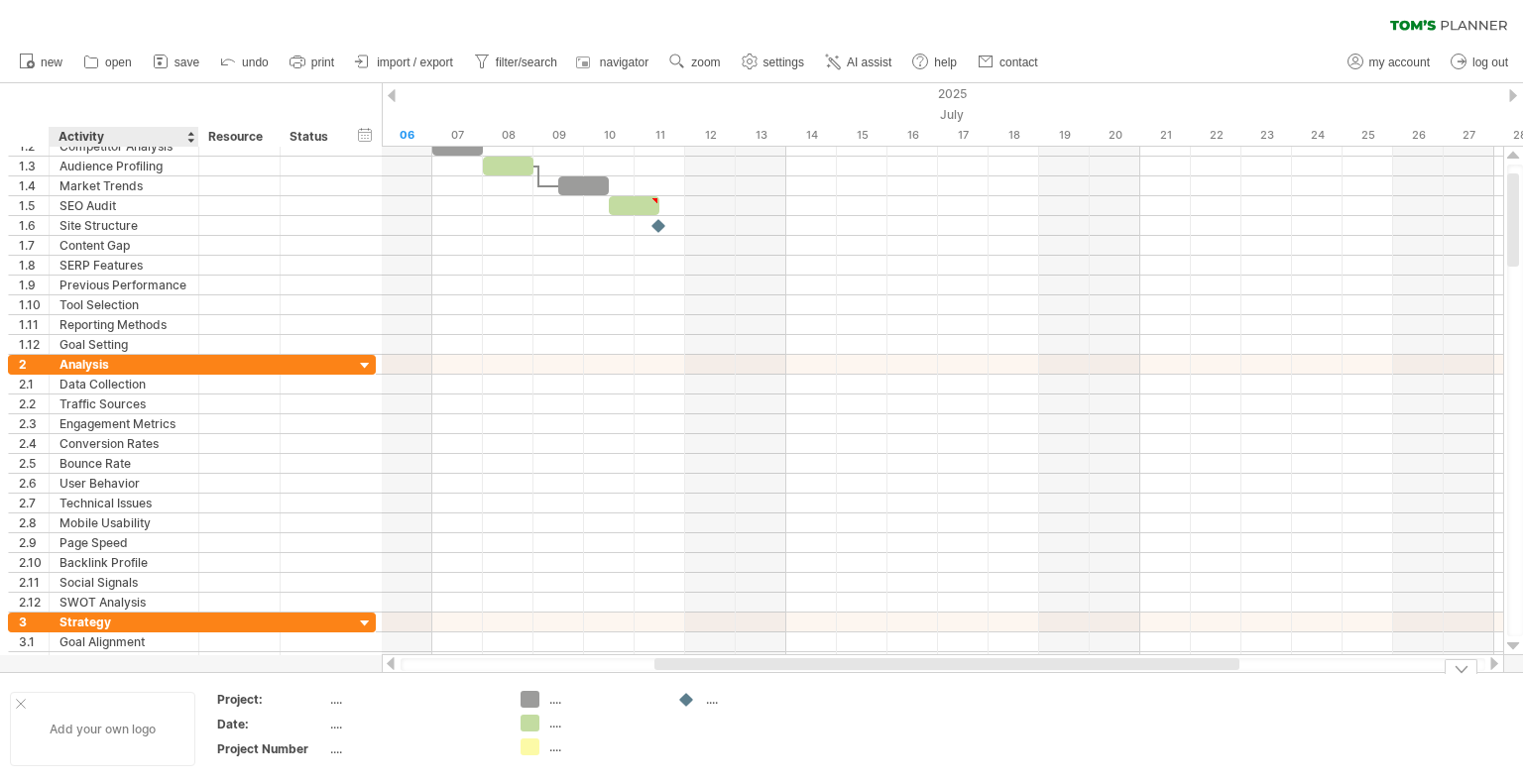 click on "Add your own logo" at bounding box center (102, 728) 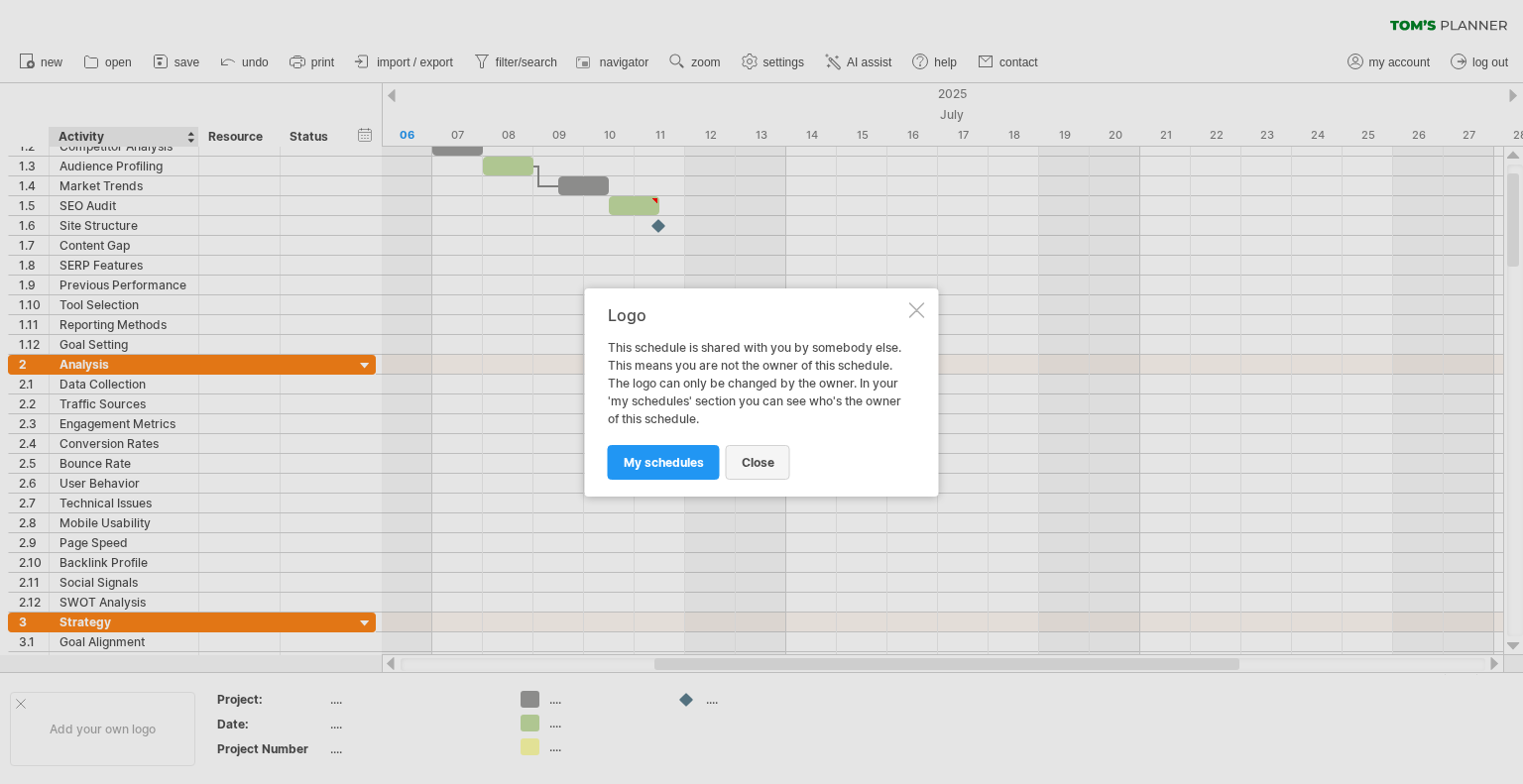 click on "close" at bounding box center [758, 462] 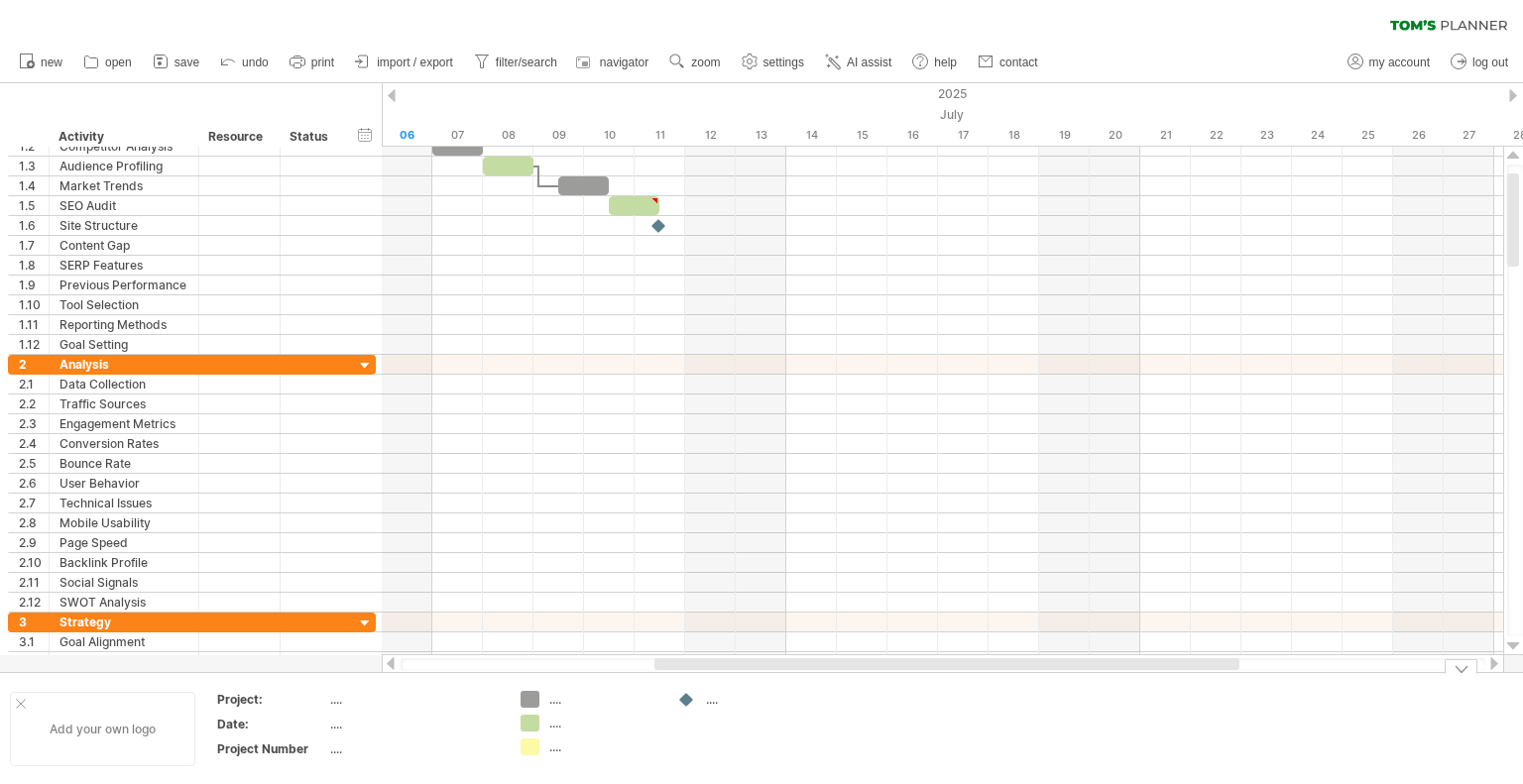 click on "Add your own logo" at bounding box center [102, 728] 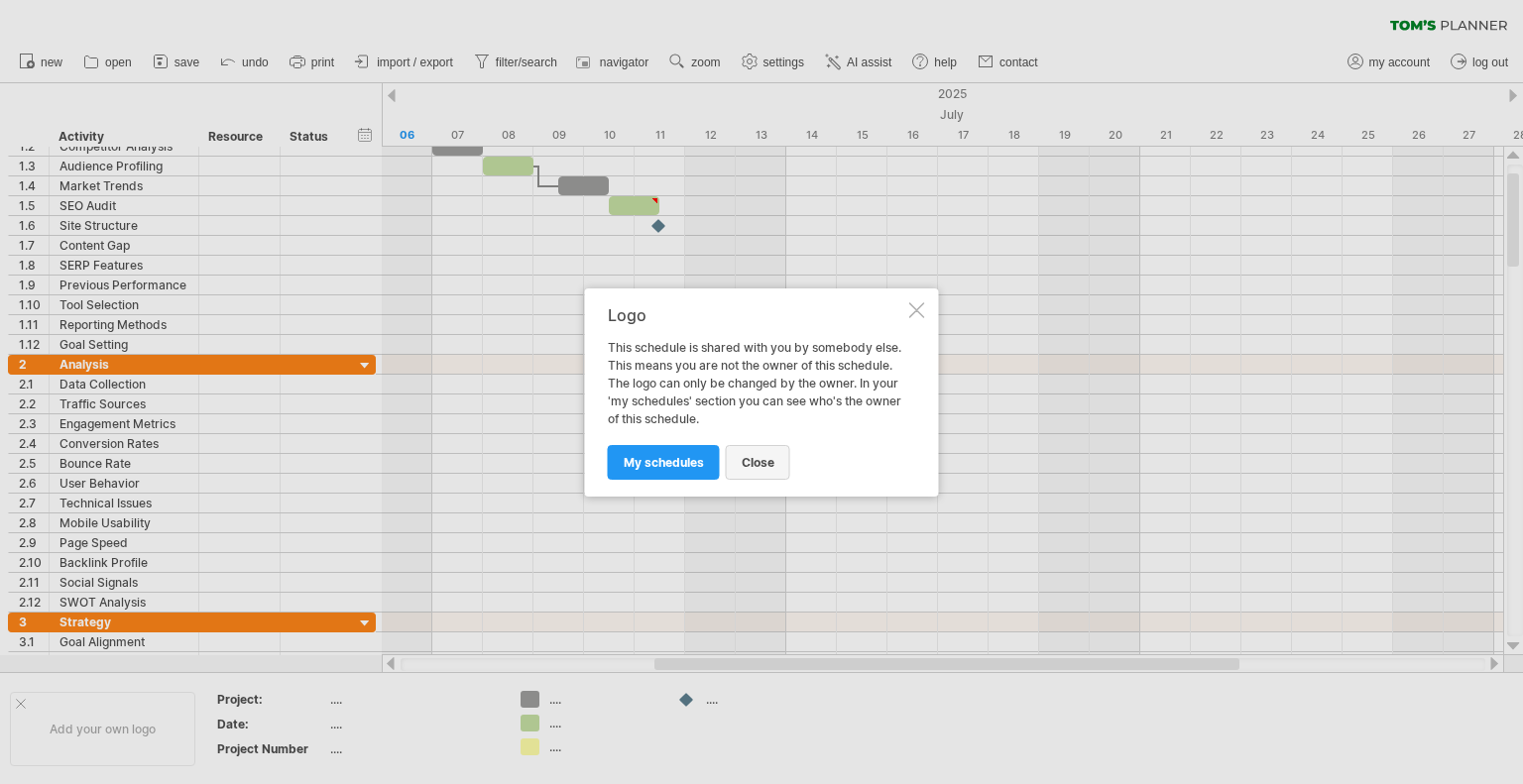 click on "close" at bounding box center (758, 462) 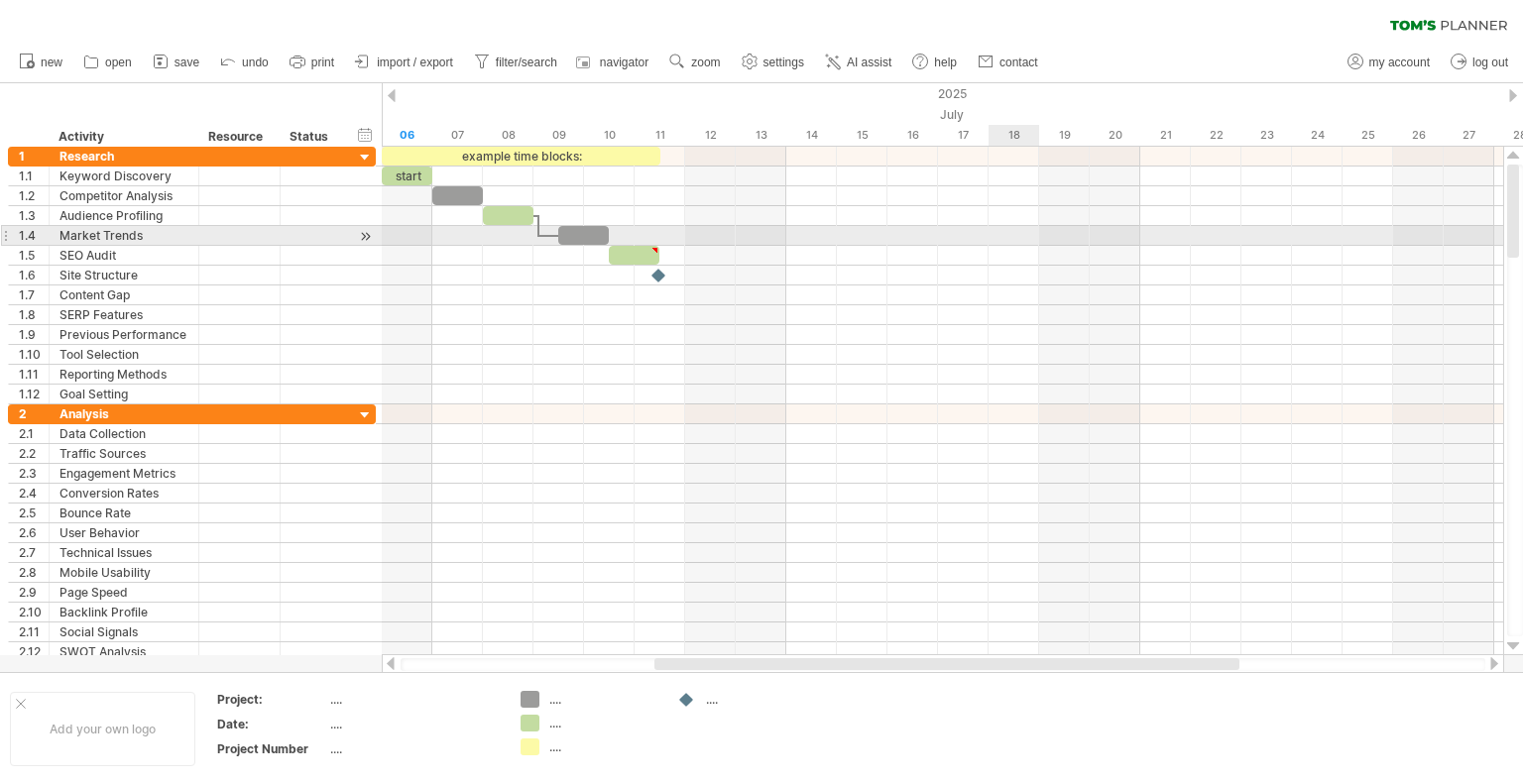 click at bounding box center [942, 236] 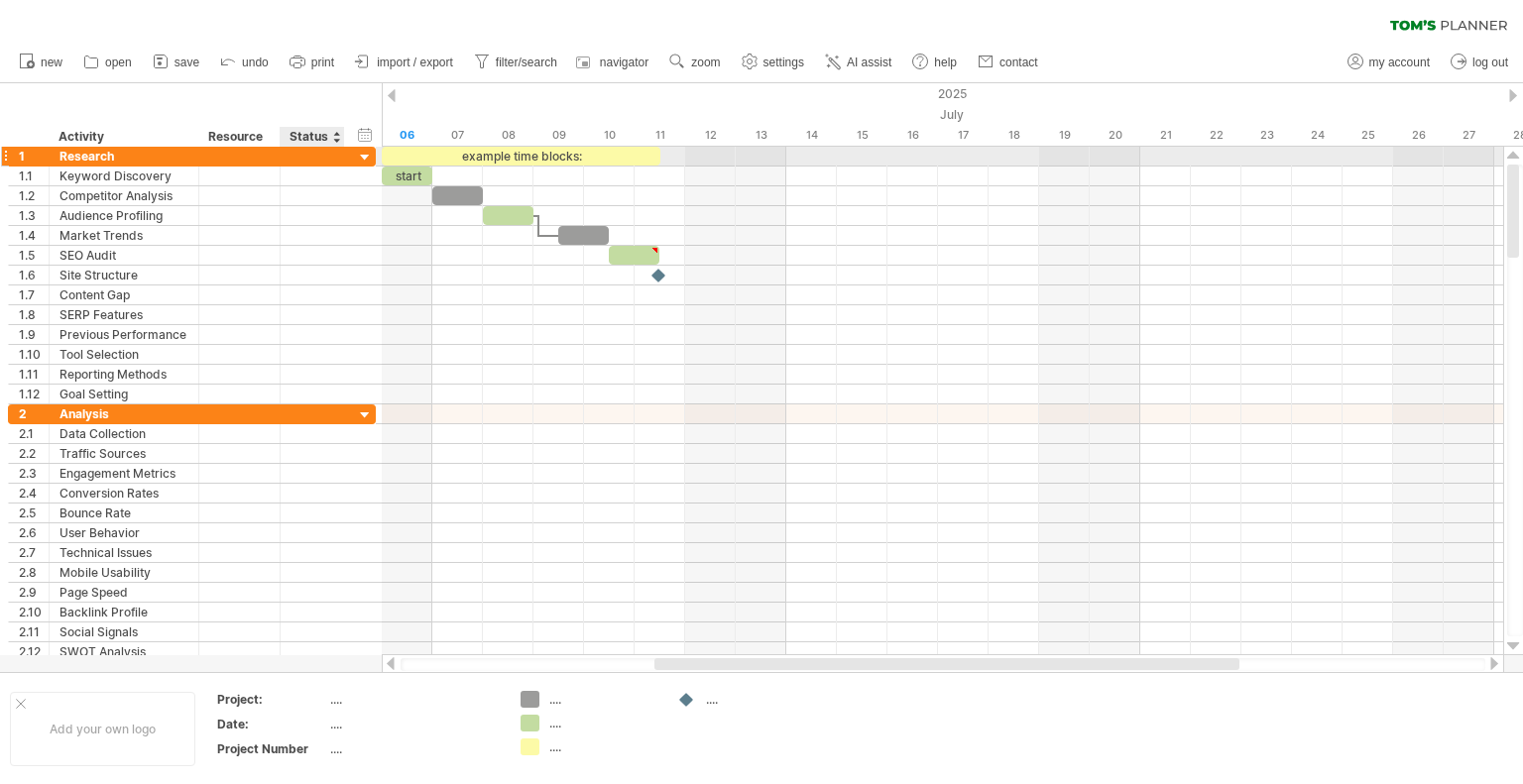 click at bounding box center [365, 158] 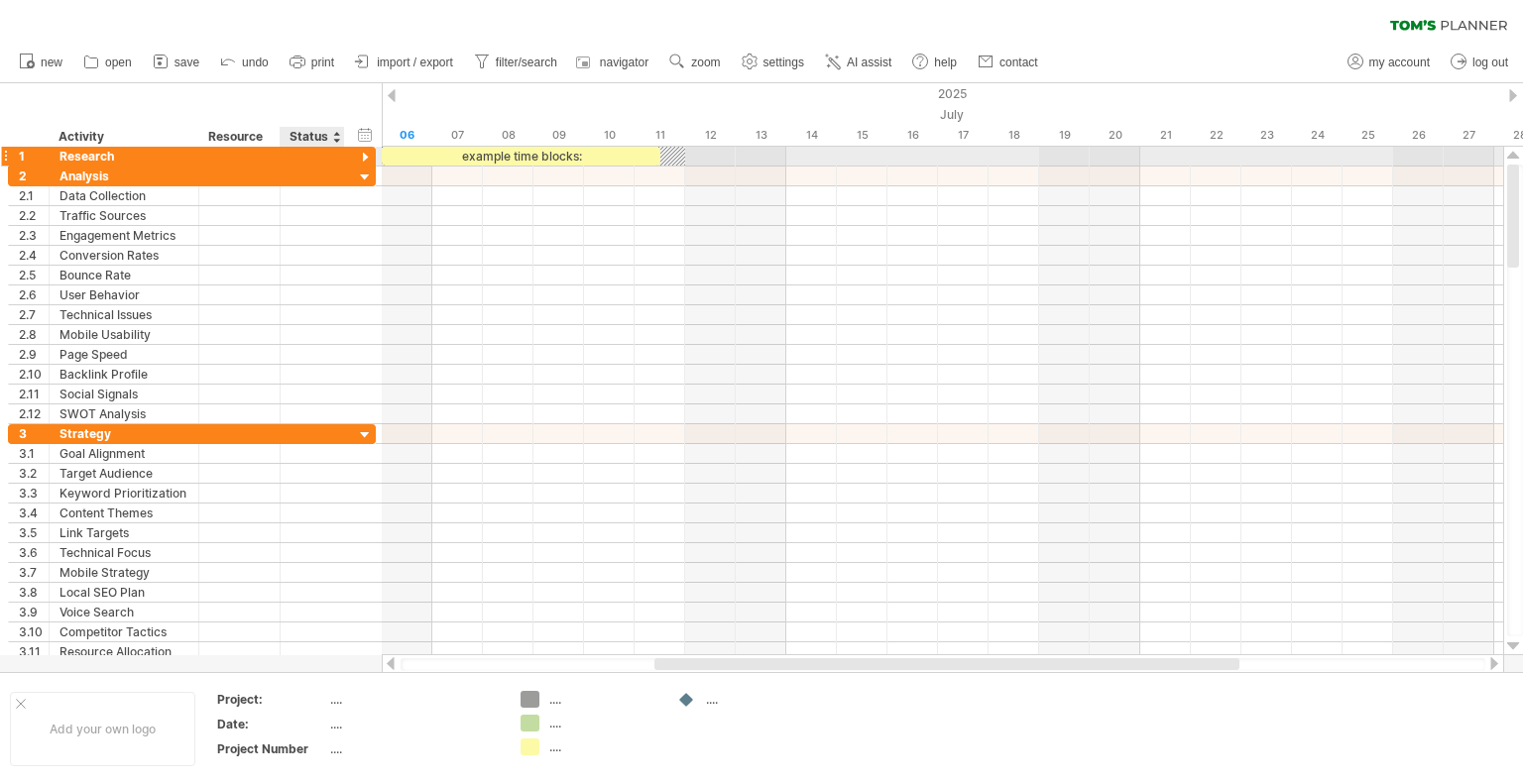 click at bounding box center [365, 158] 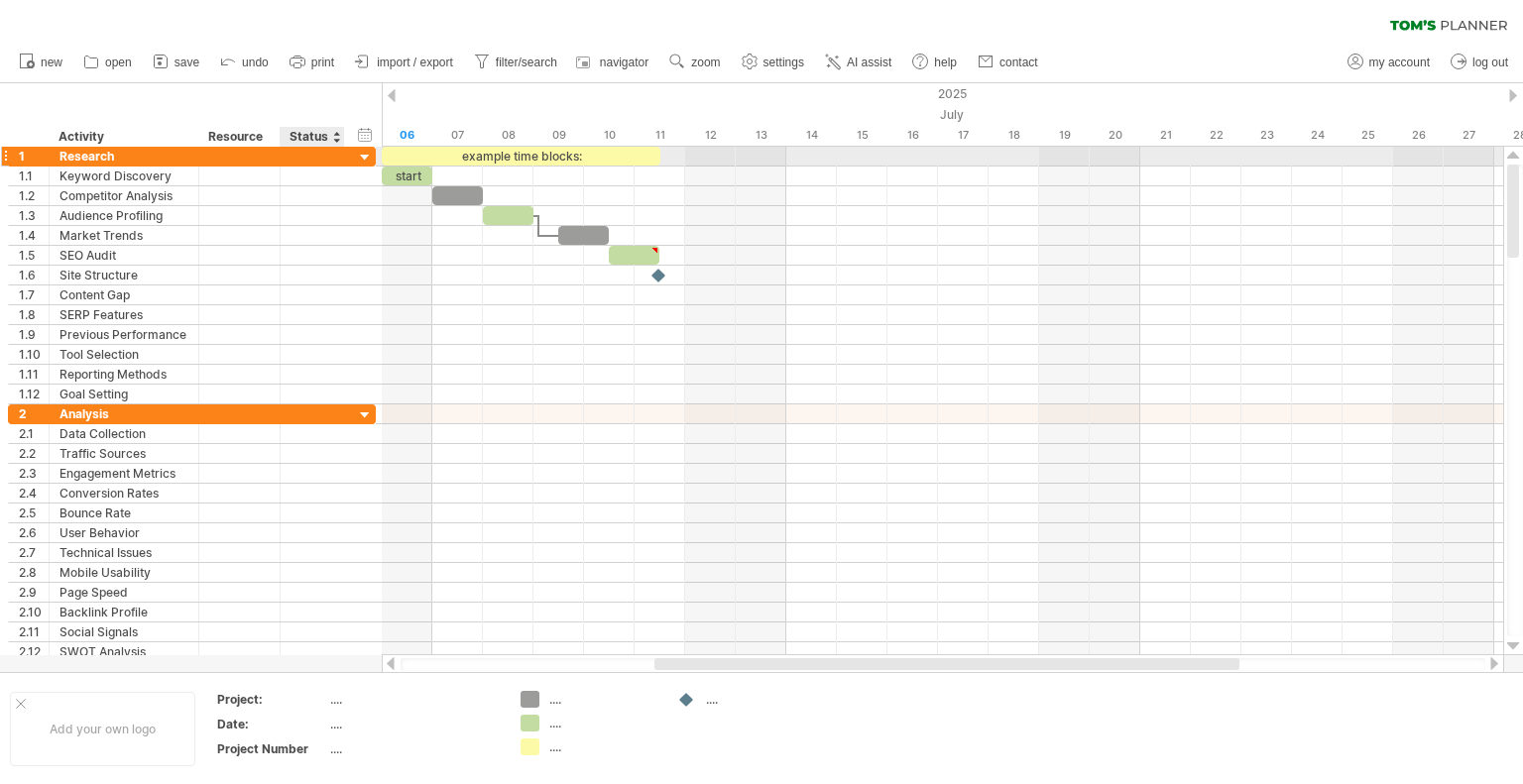 click at bounding box center [365, 158] 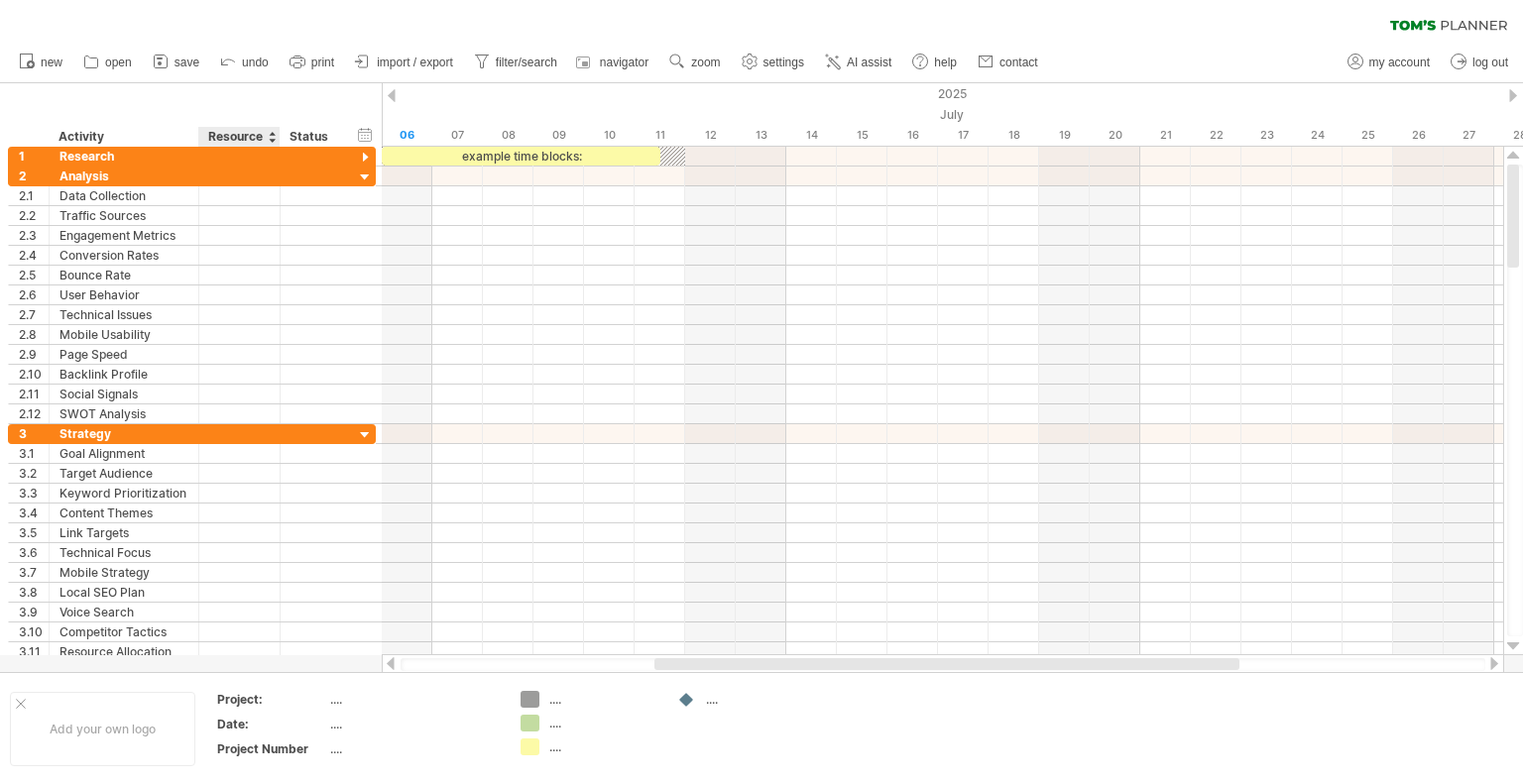 click on "Resource" at bounding box center (238, 137) 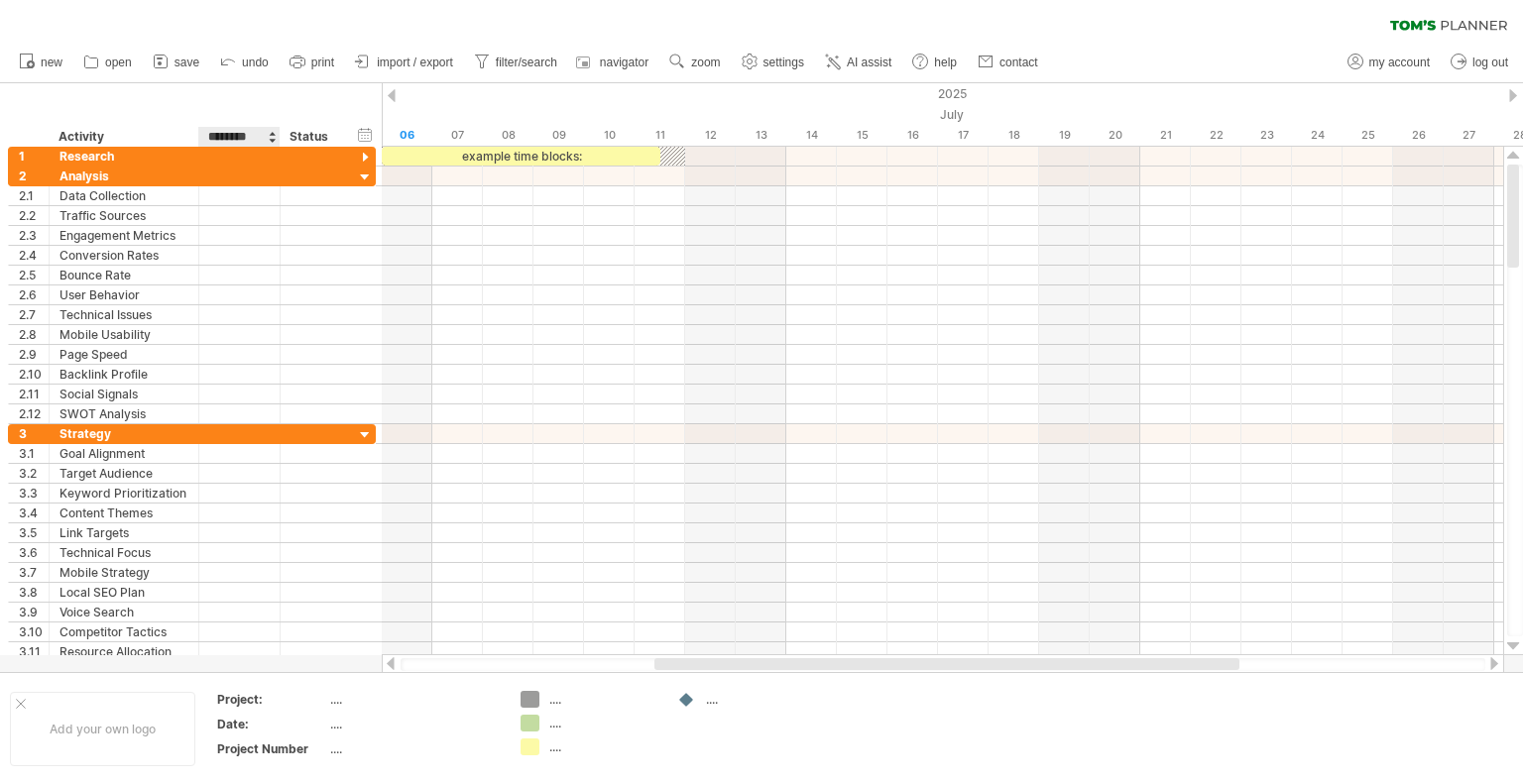 click on "********" at bounding box center [238, 137] 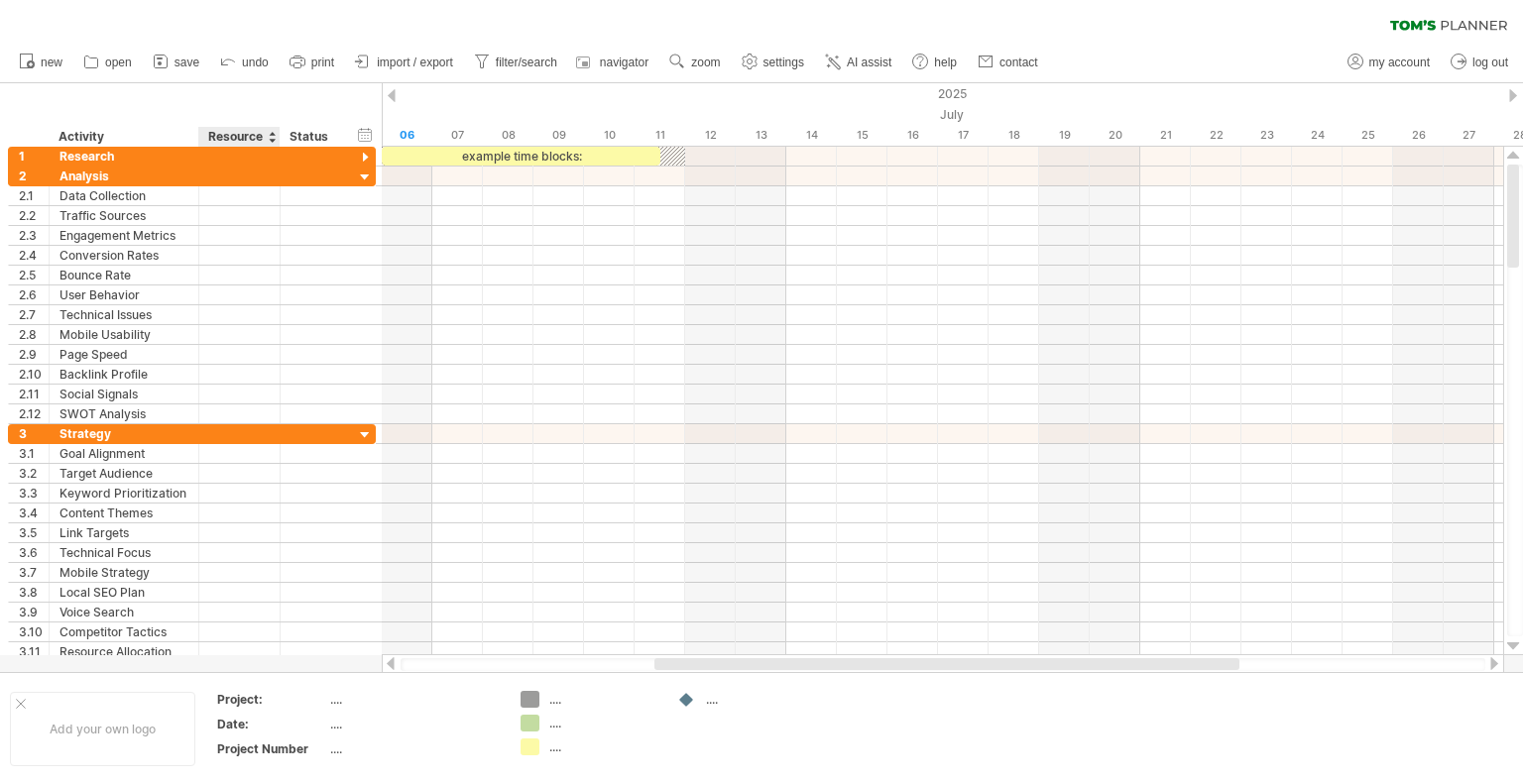 click on "Status" at bounding box center [311, 137] 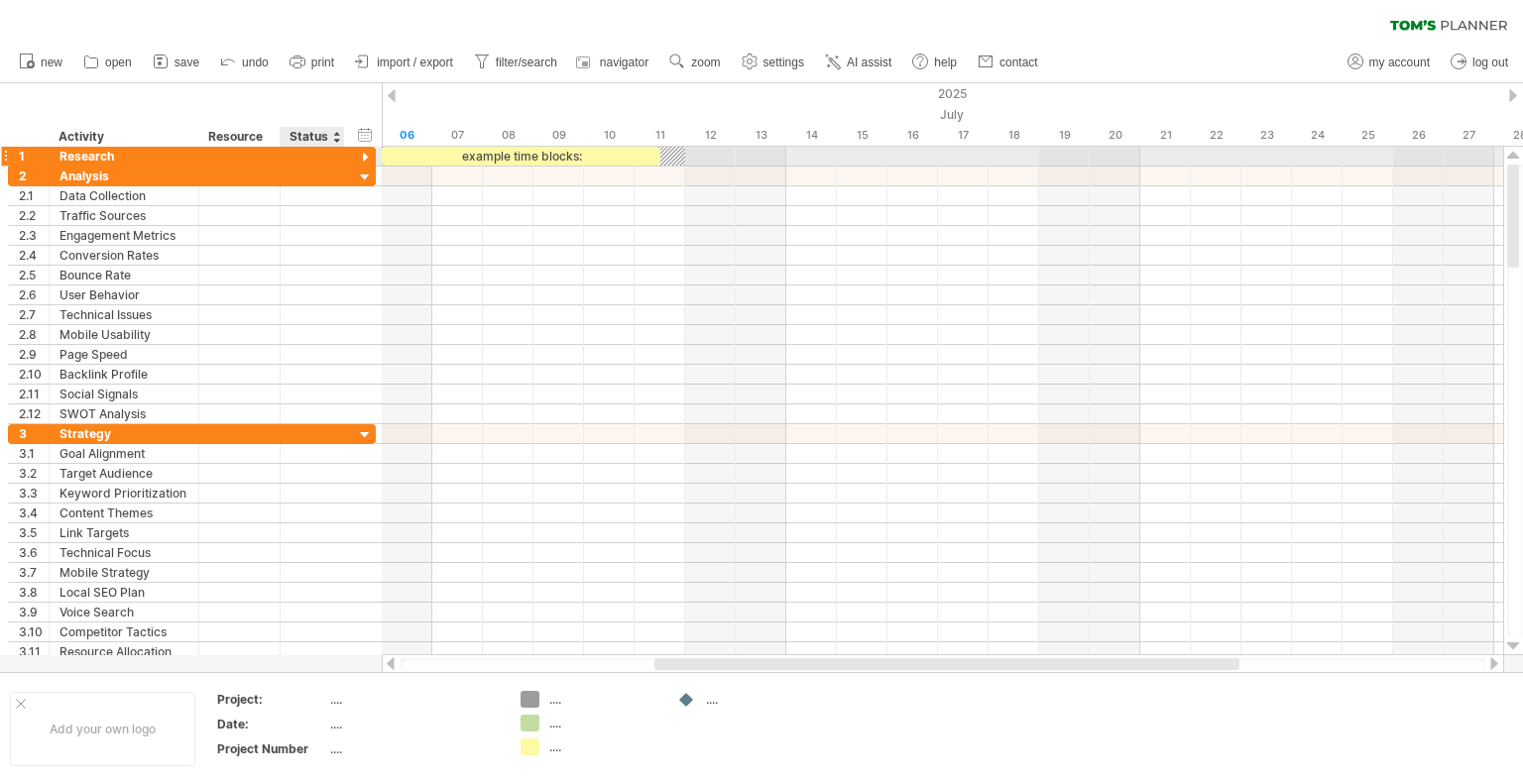 click at bounding box center [365, 158] 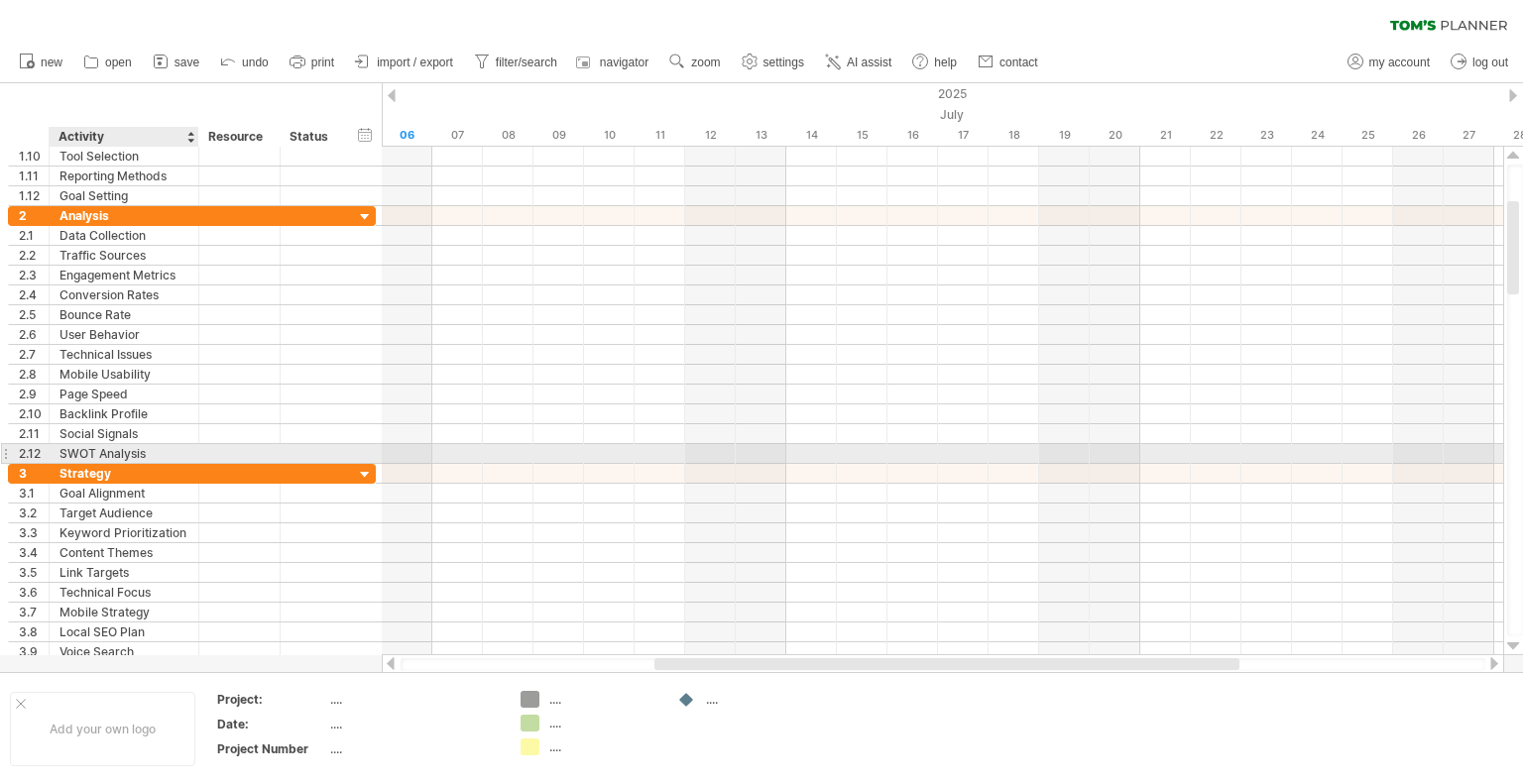 click on "SWOT Analysis" at bounding box center [124, 453] 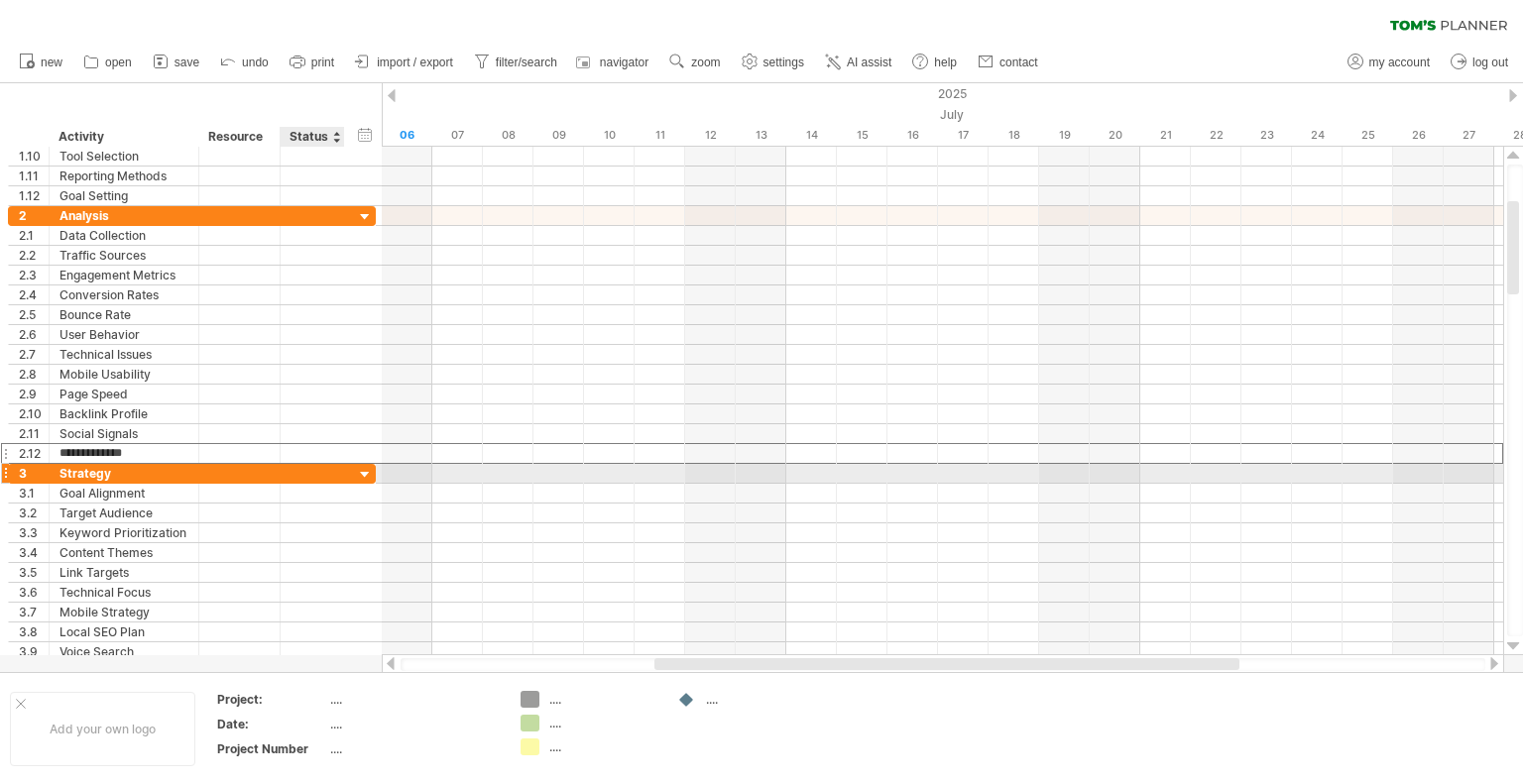 click at bounding box center (942, 494) 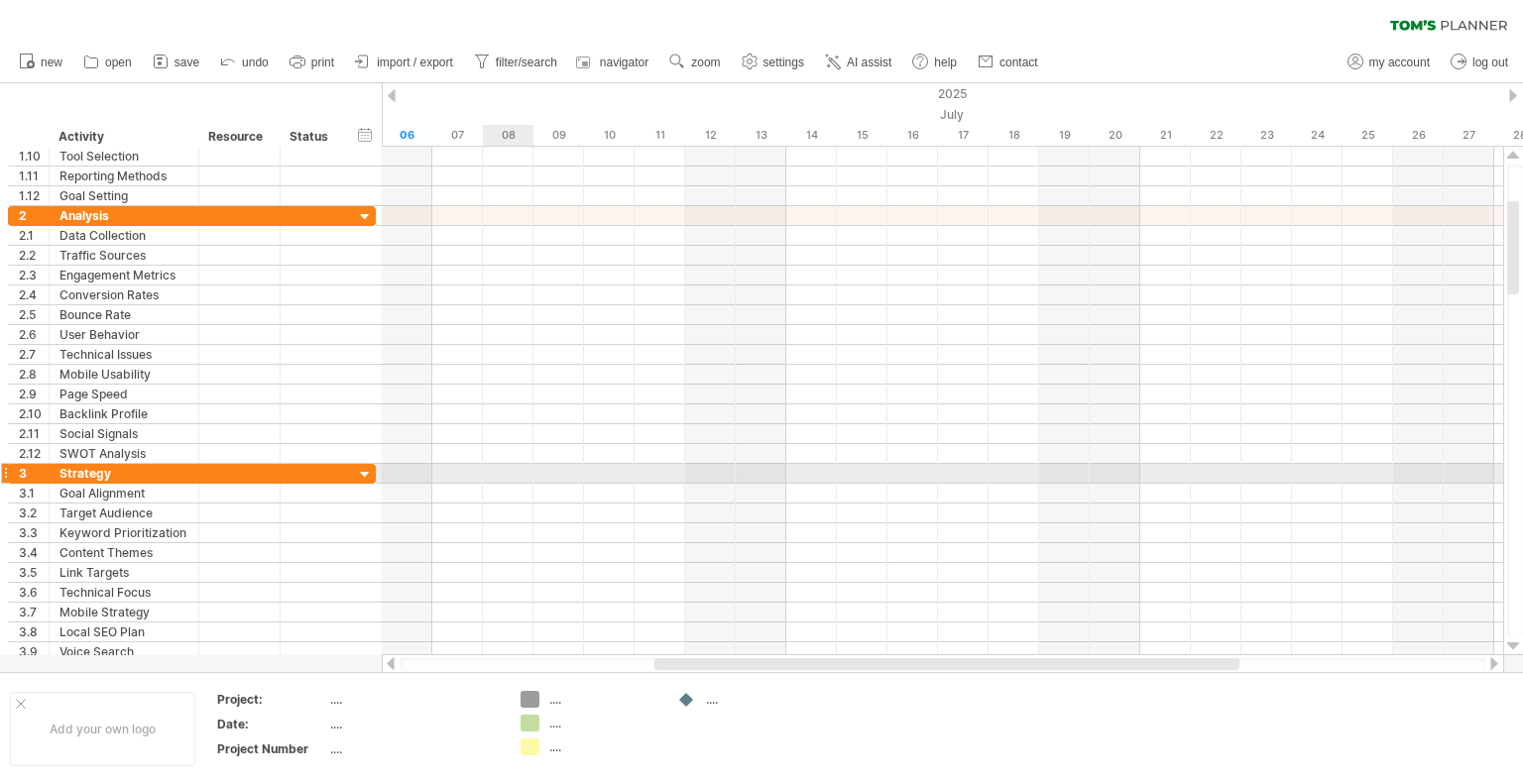 click at bounding box center (942, 474) 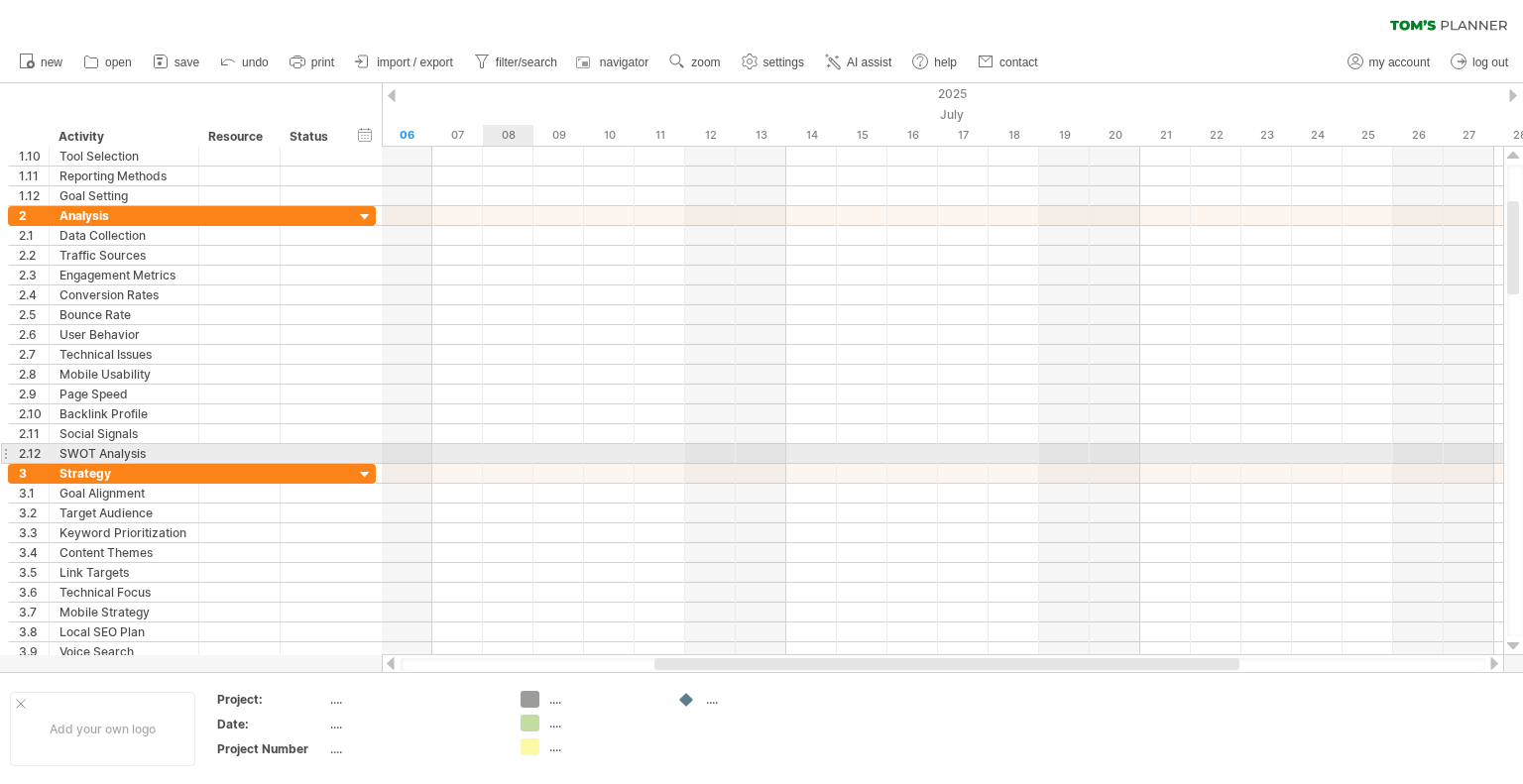 click at bounding box center (942, 454) 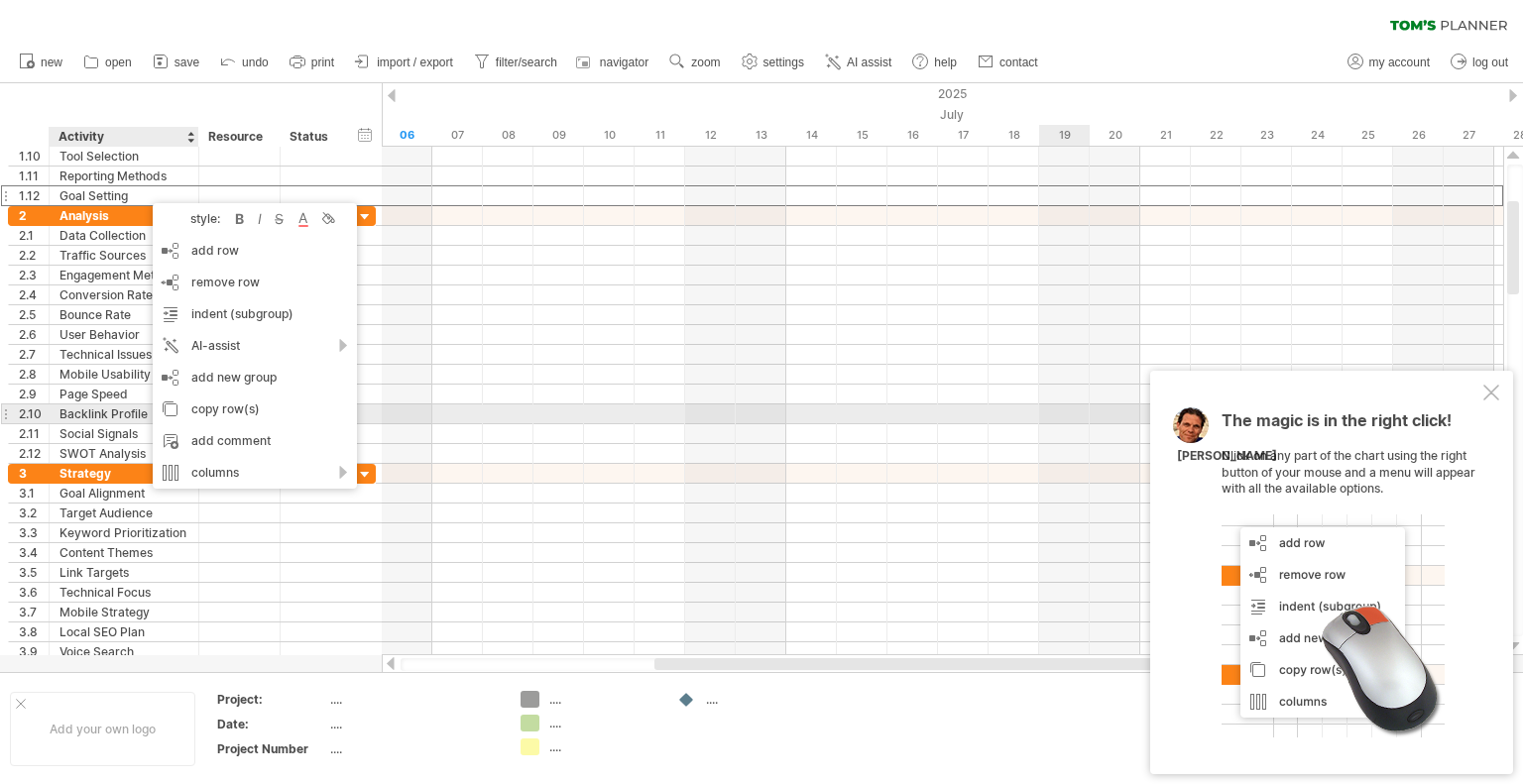 click at bounding box center [942, 414] 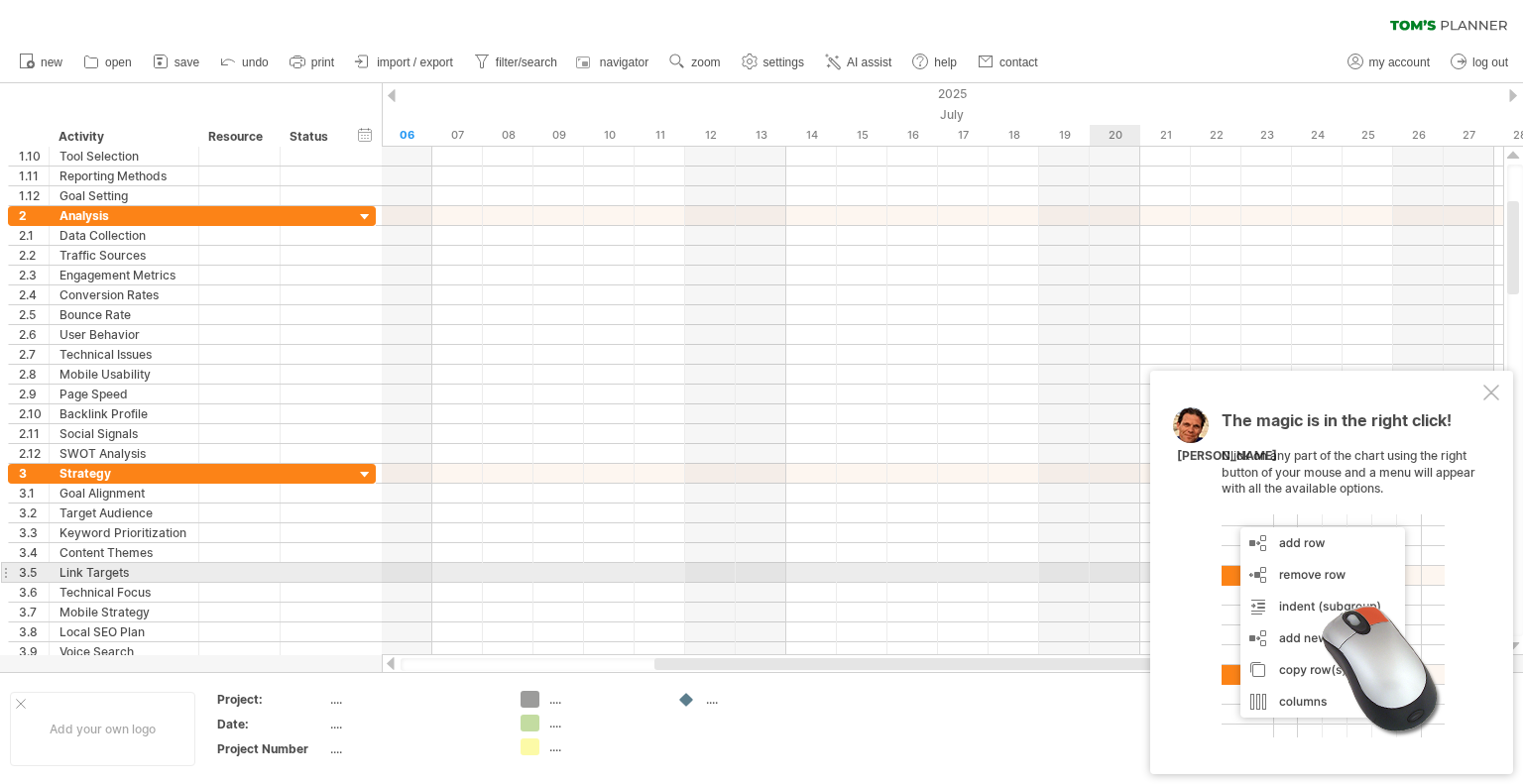 click at bounding box center (1333, 625) 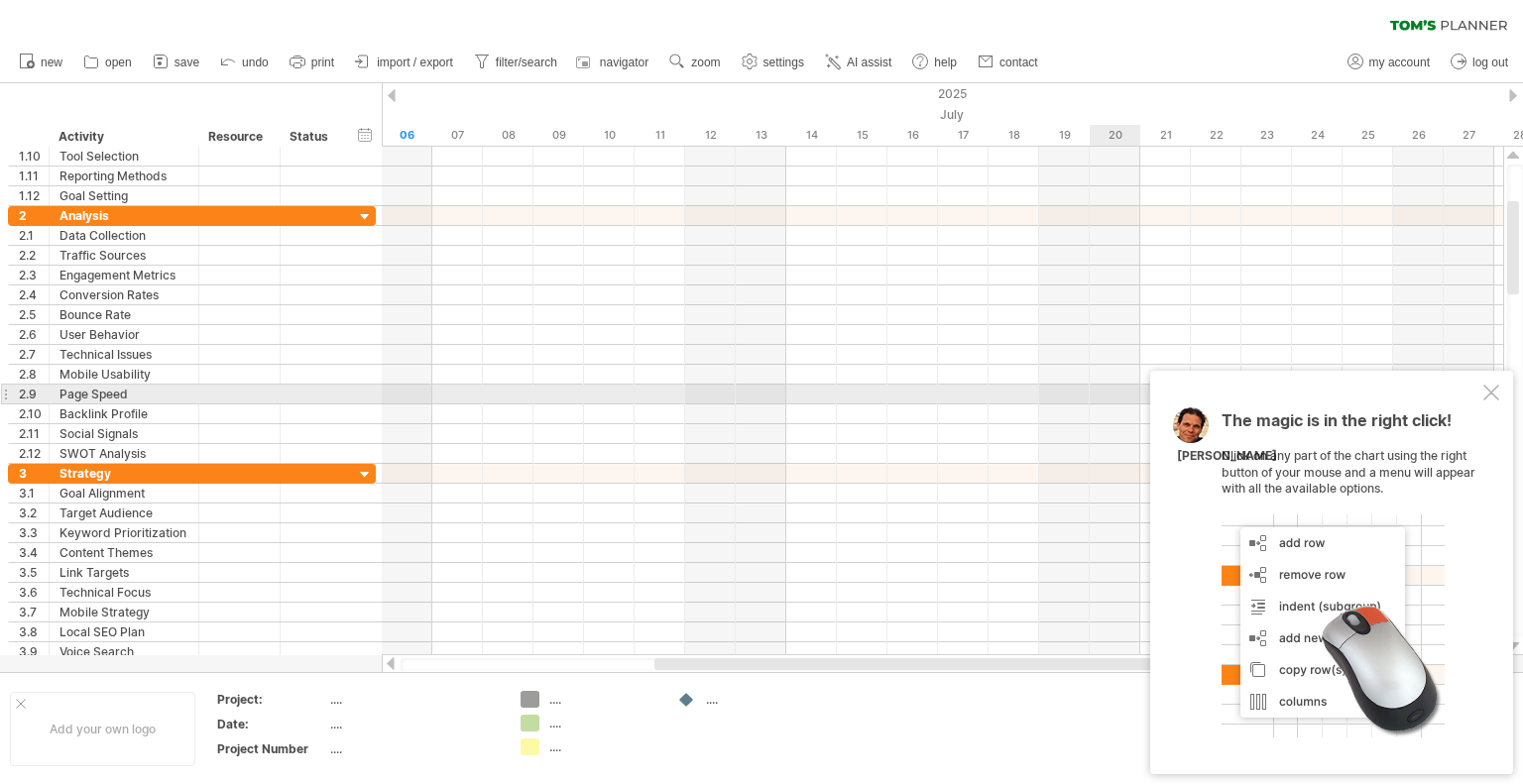 click at bounding box center (1491, 392) 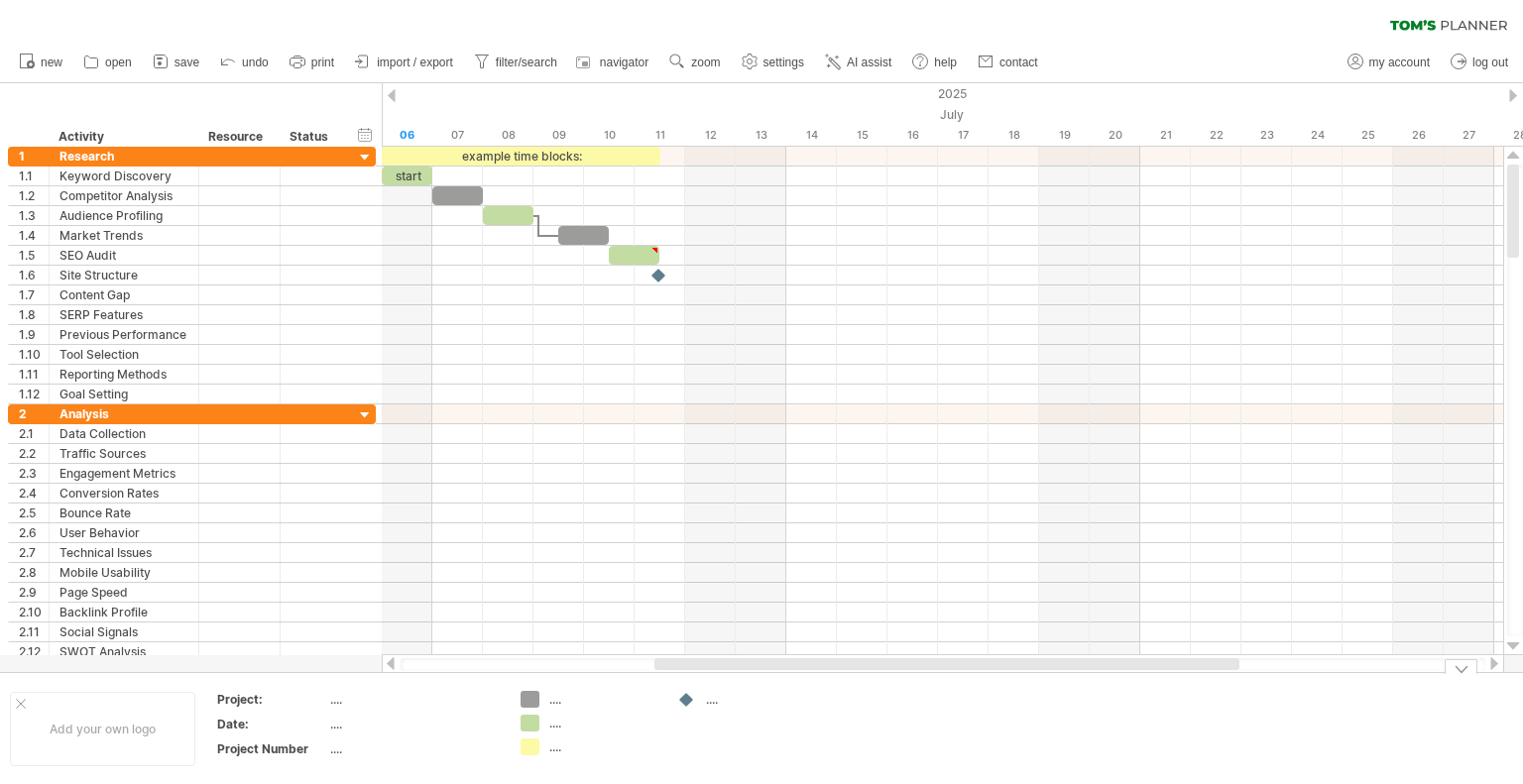 drag, startPoint x: 1511, startPoint y: 242, endPoint x: 1522, endPoint y: -2, distance: 244.24782 